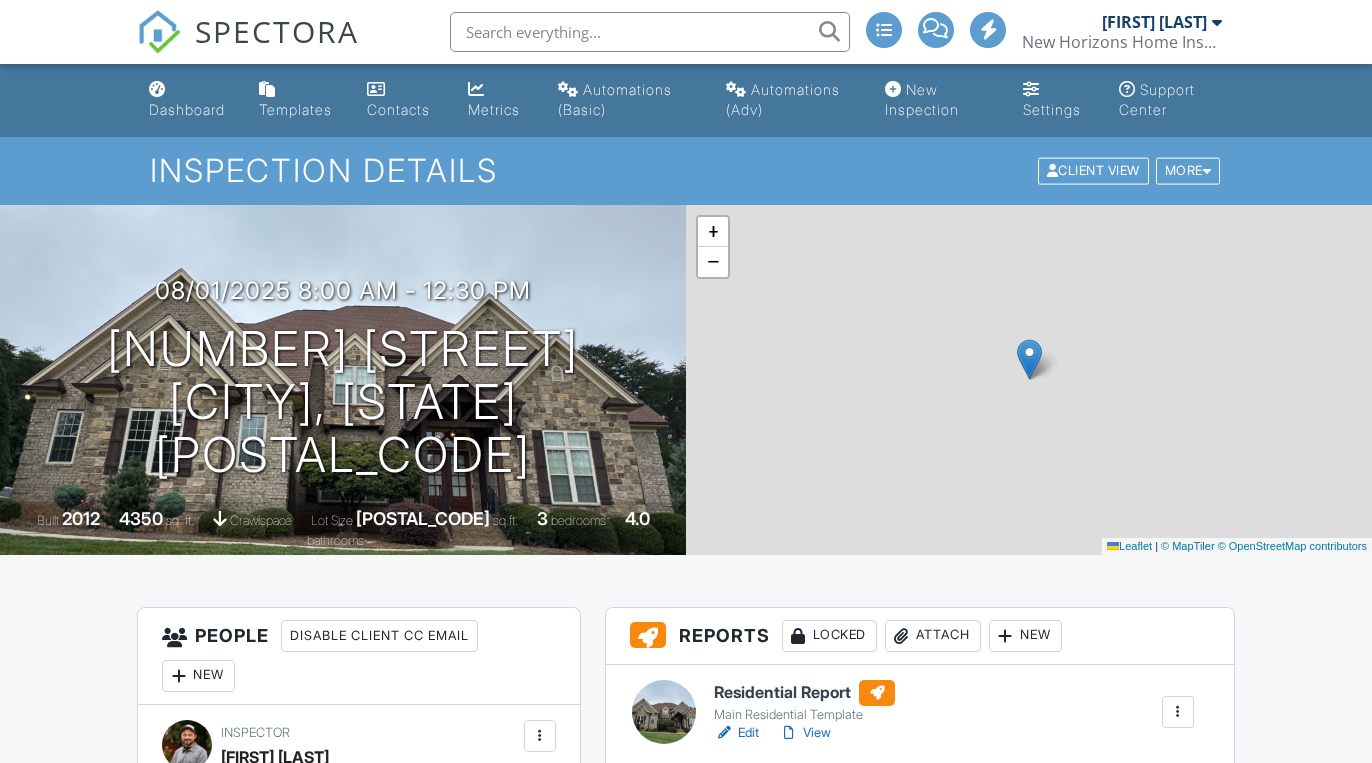 scroll, scrollTop: 0, scrollLeft: 0, axis: both 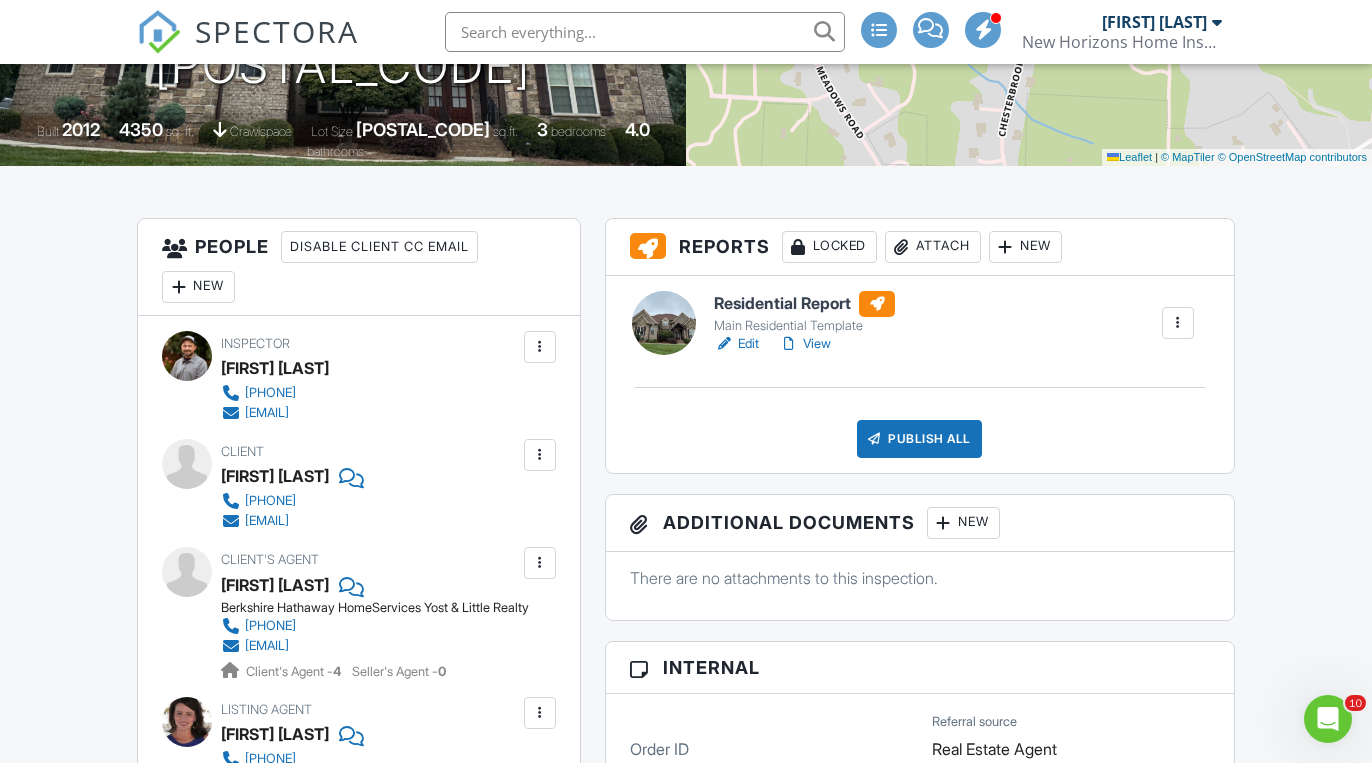 click on "Locked" at bounding box center (829, 247) 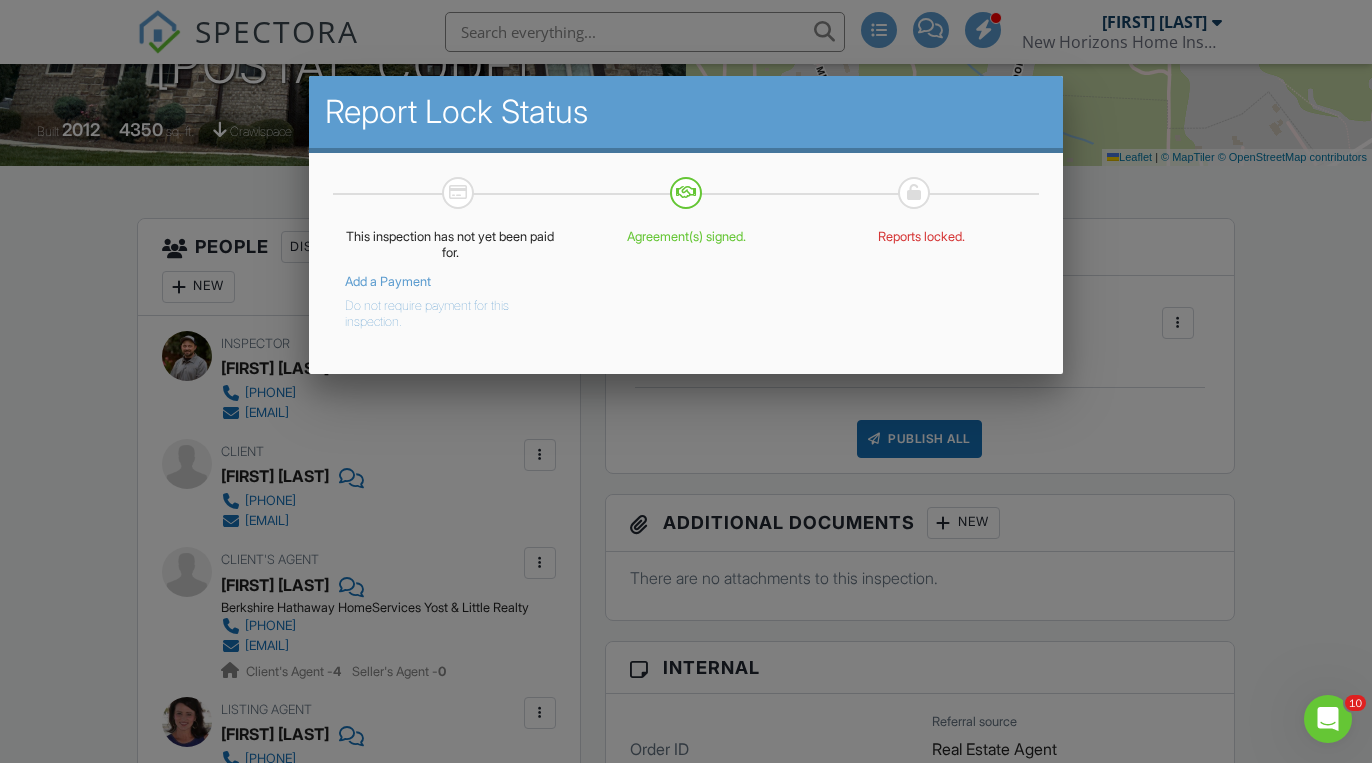 click on "Do not require payment for this inspection." at bounding box center [436, 310] 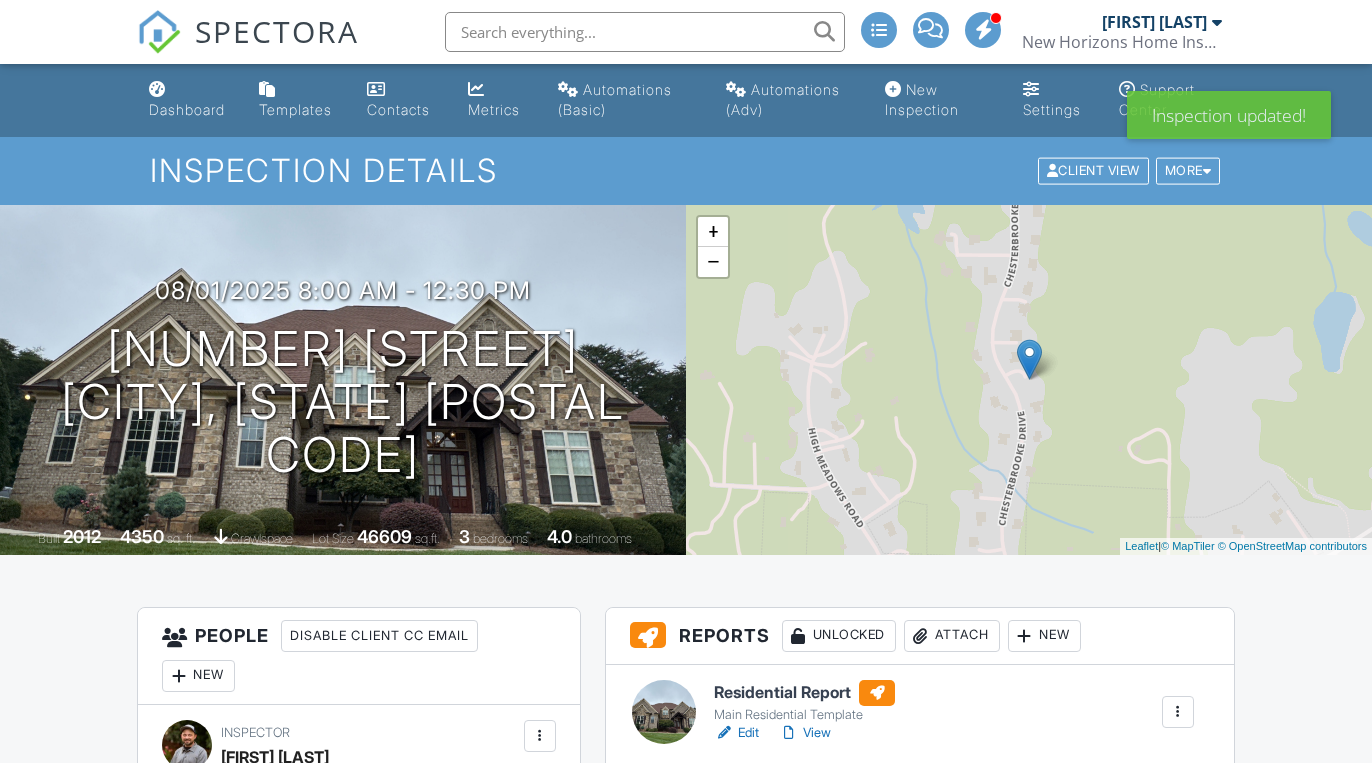 scroll, scrollTop: 0, scrollLeft: 0, axis: both 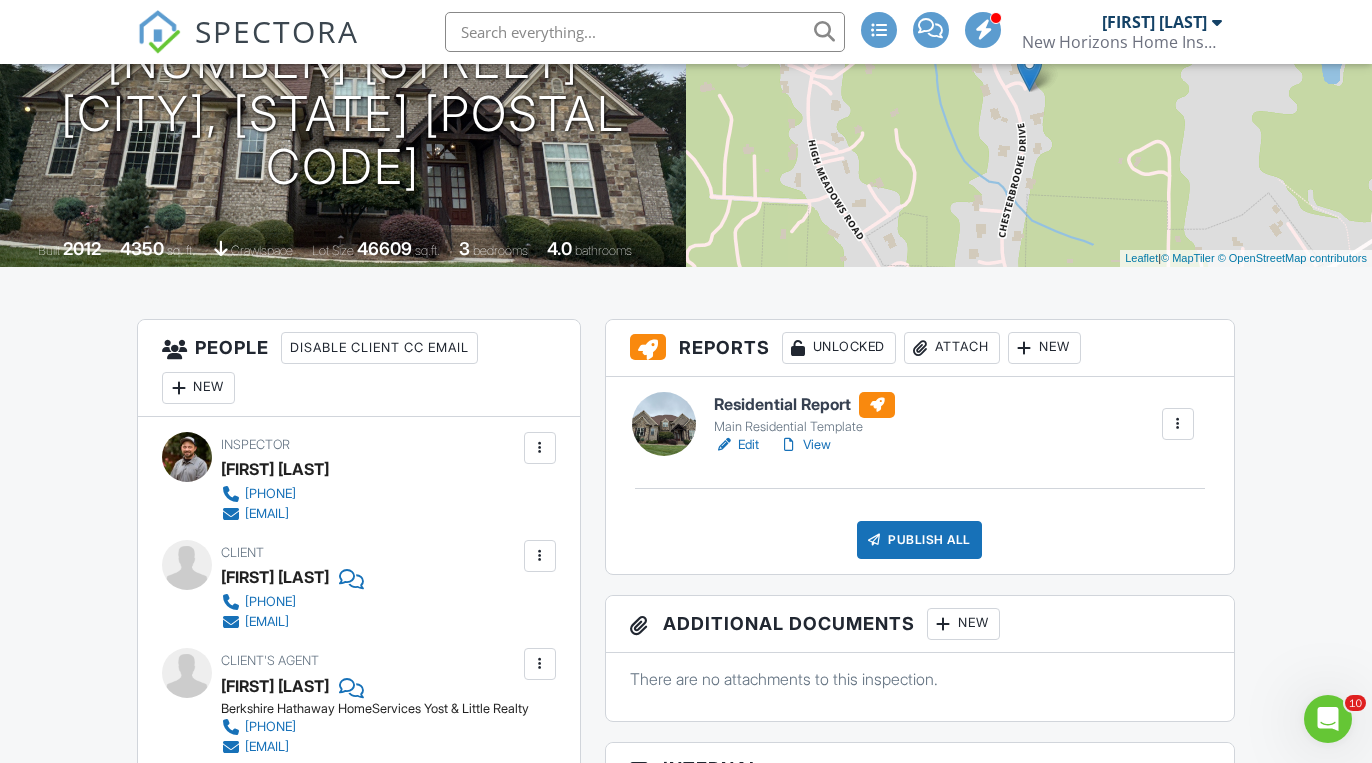 click on "Edit" at bounding box center (736, 445) 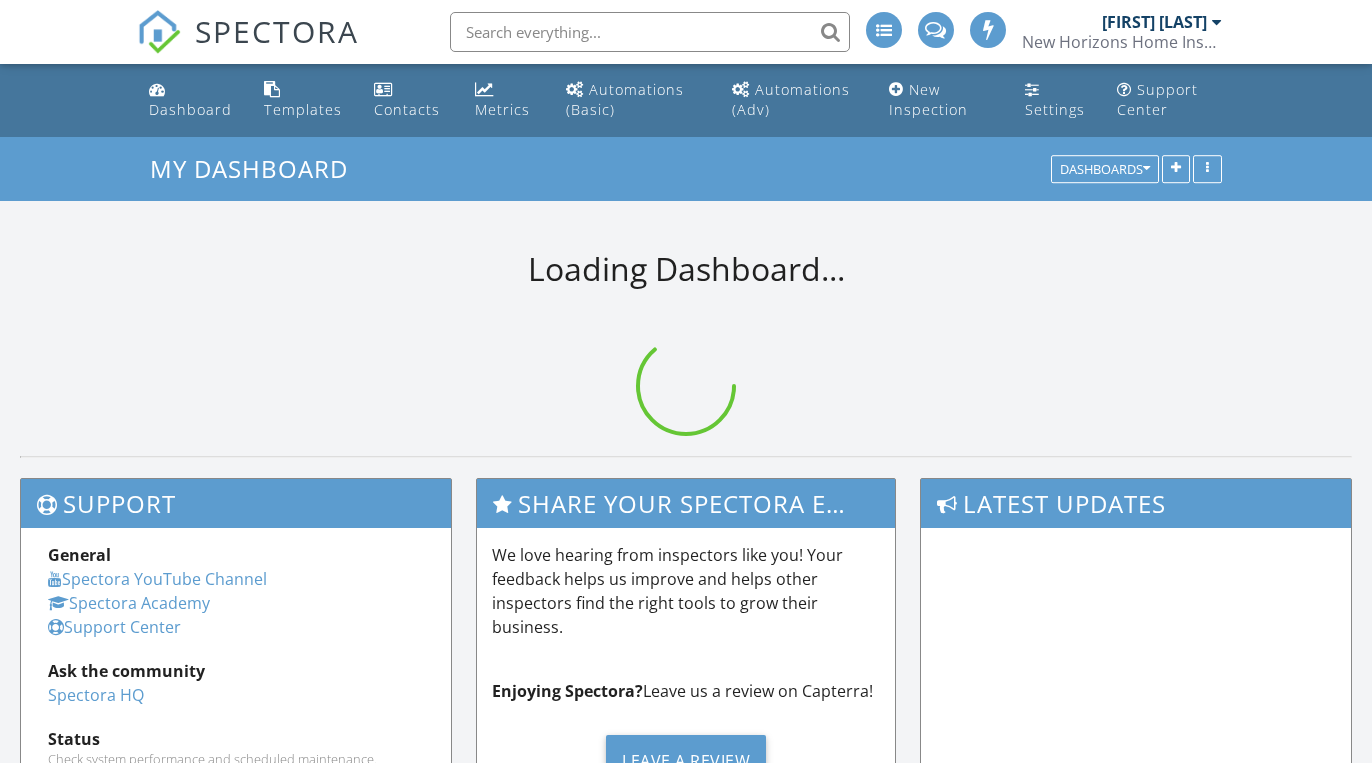 scroll, scrollTop: 0, scrollLeft: 0, axis: both 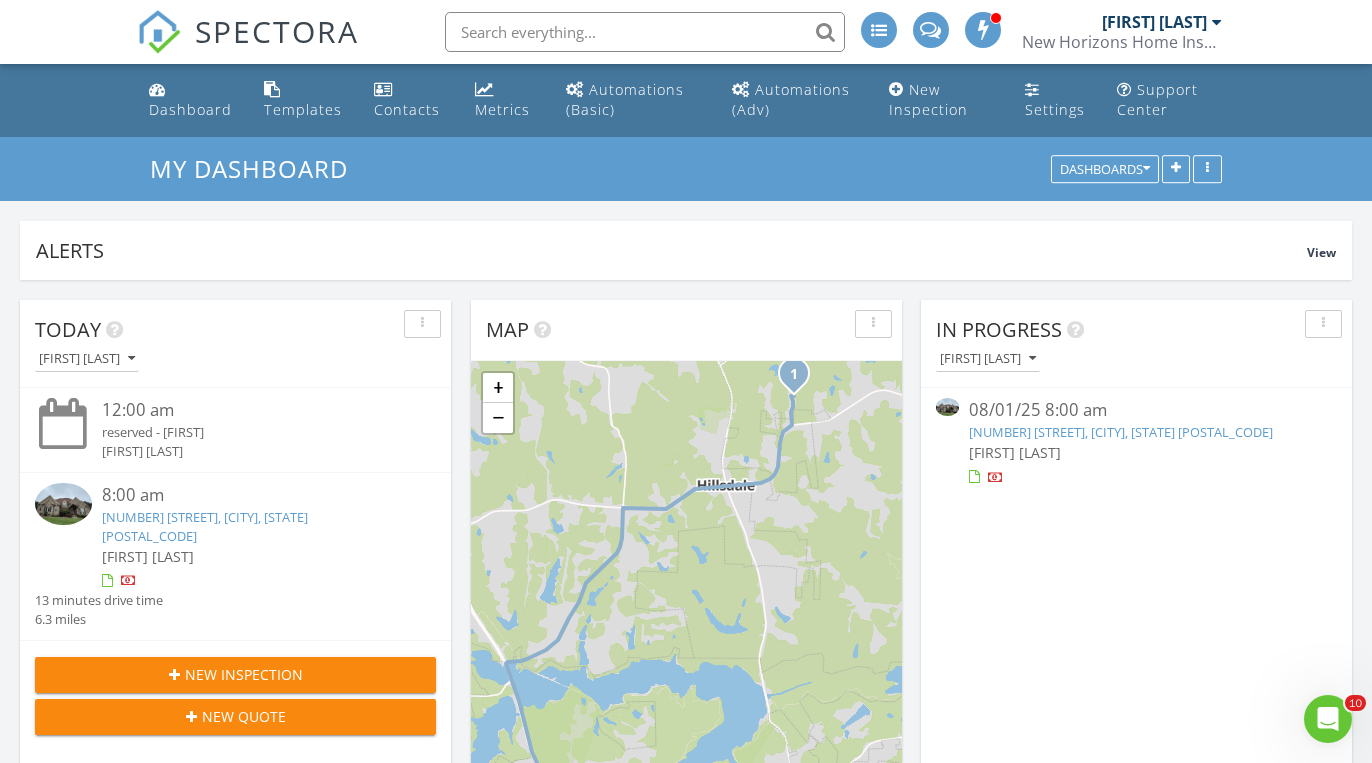 click on "[FIRST] [LAST]" at bounding box center (1136, 452) 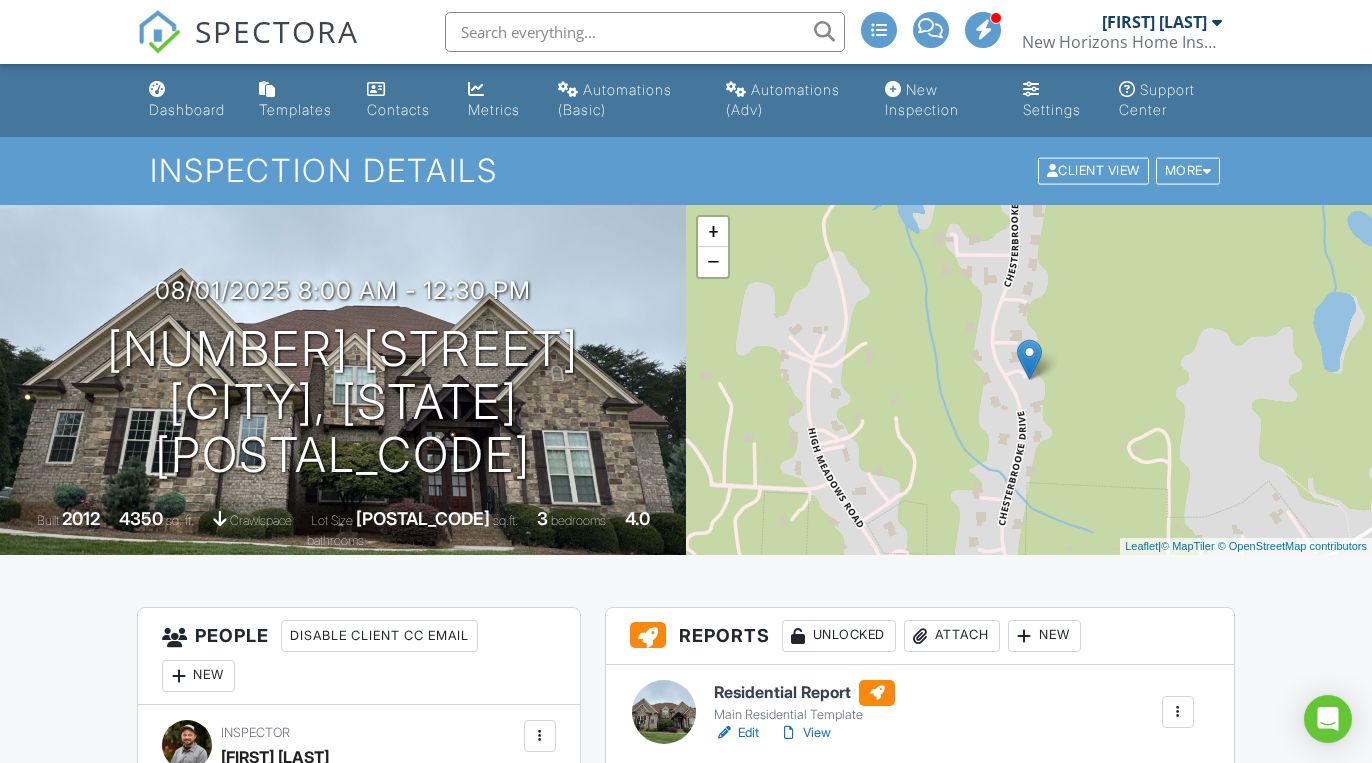 scroll, scrollTop: 0, scrollLeft: 0, axis: both 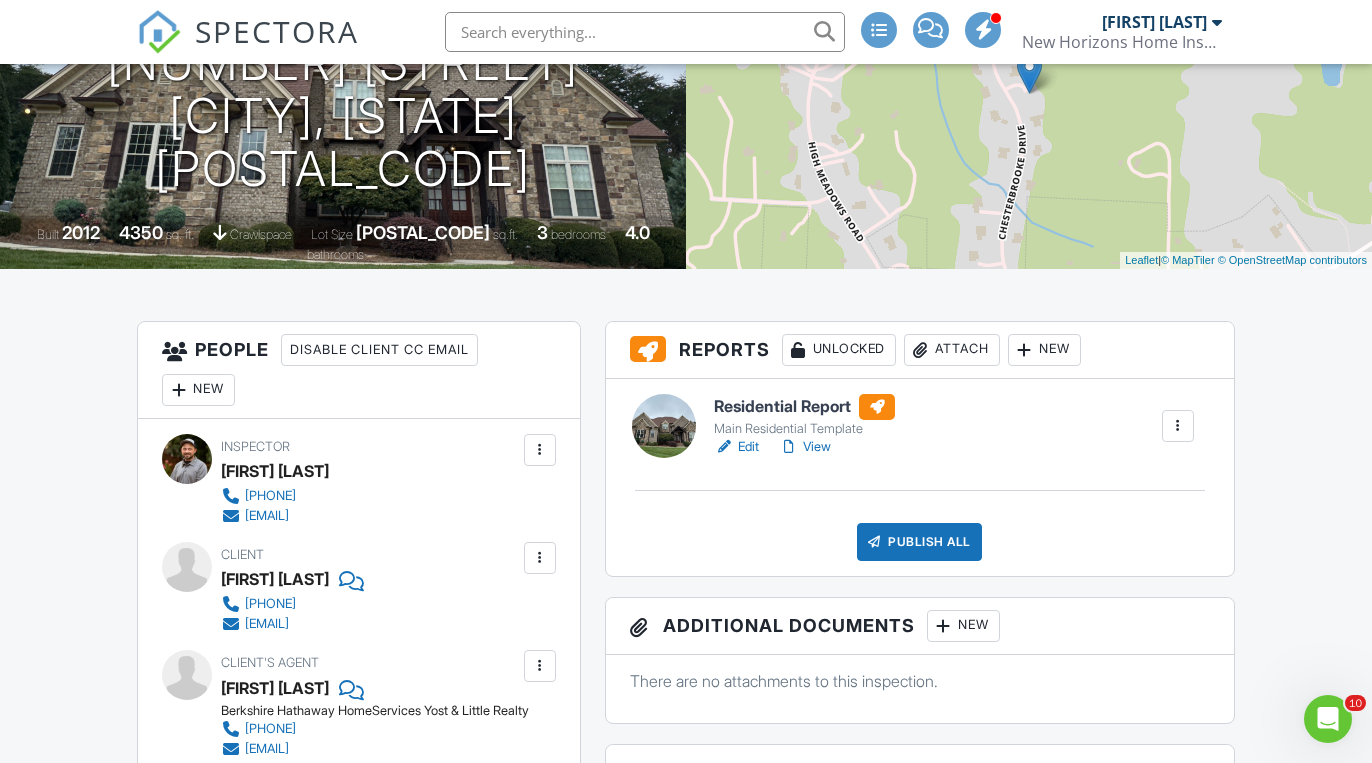 click on "View" at bounding box center (805, 447) 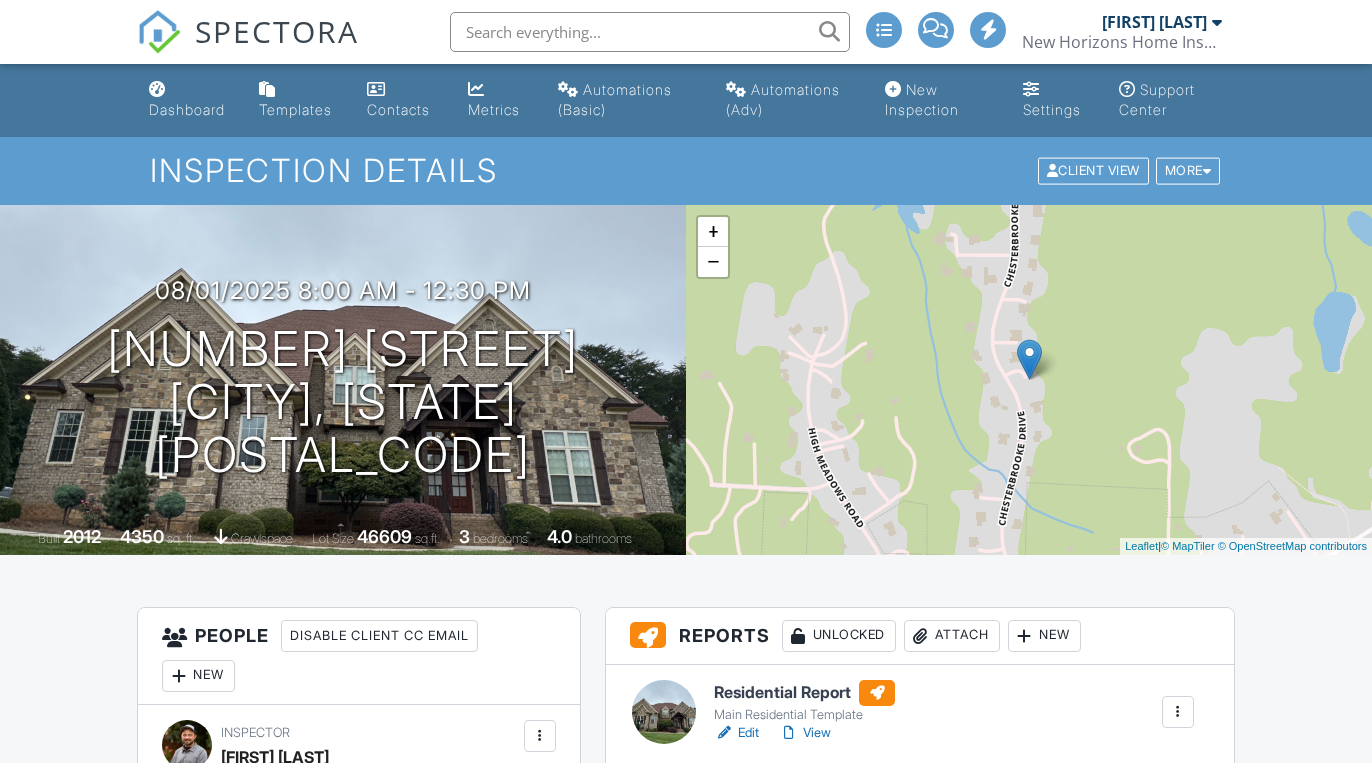 scroll, scrollTop: 0, scrollLeft: 0, axis: both 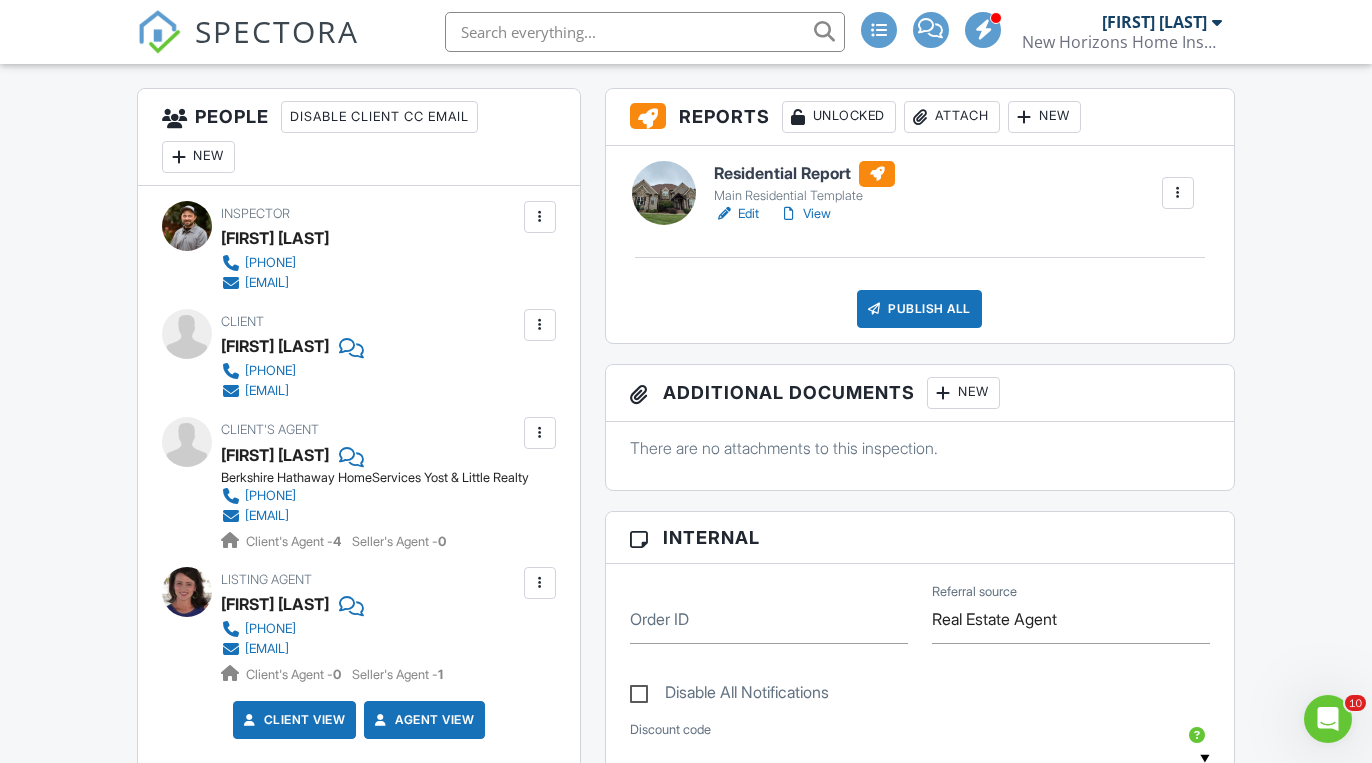 click on "View" at bounding box center (805, 214) 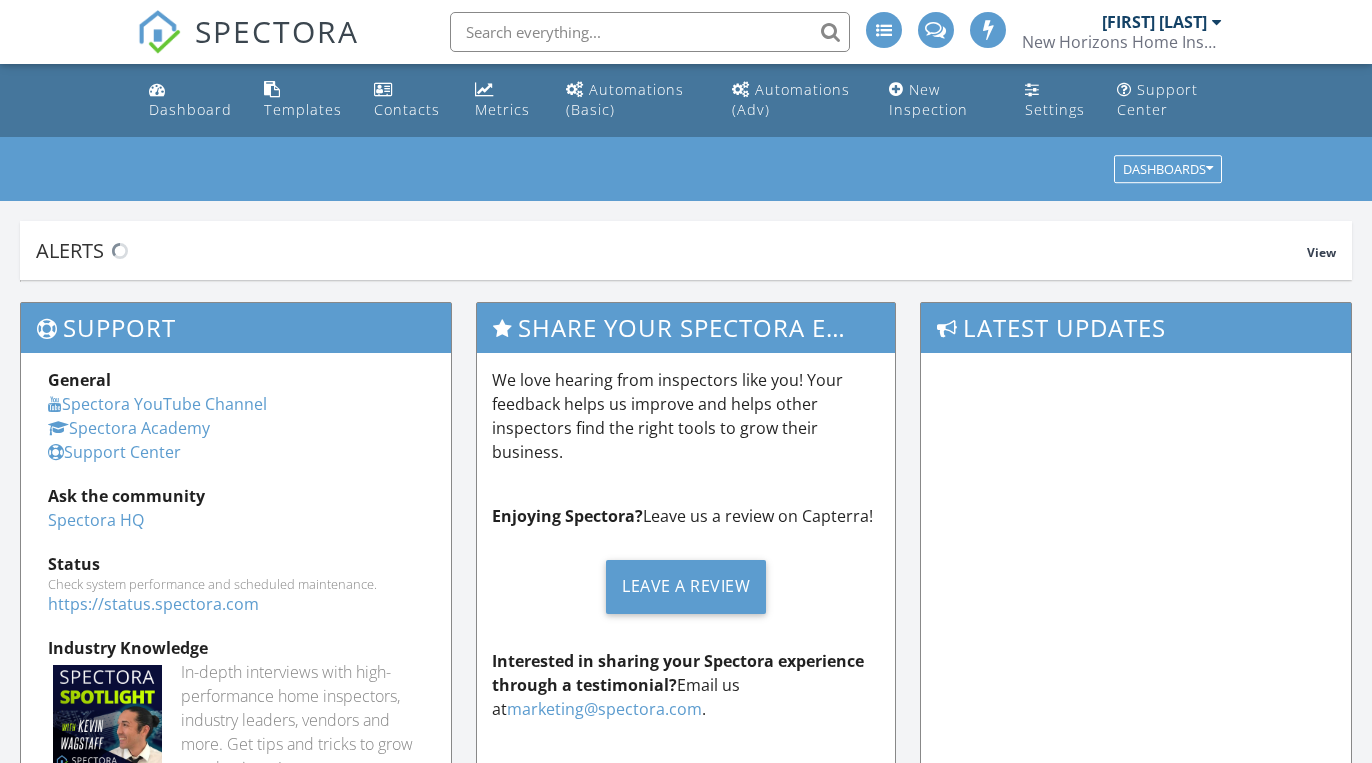 scroll, scrollTop: 0, scrollLeft: 0, axis: both 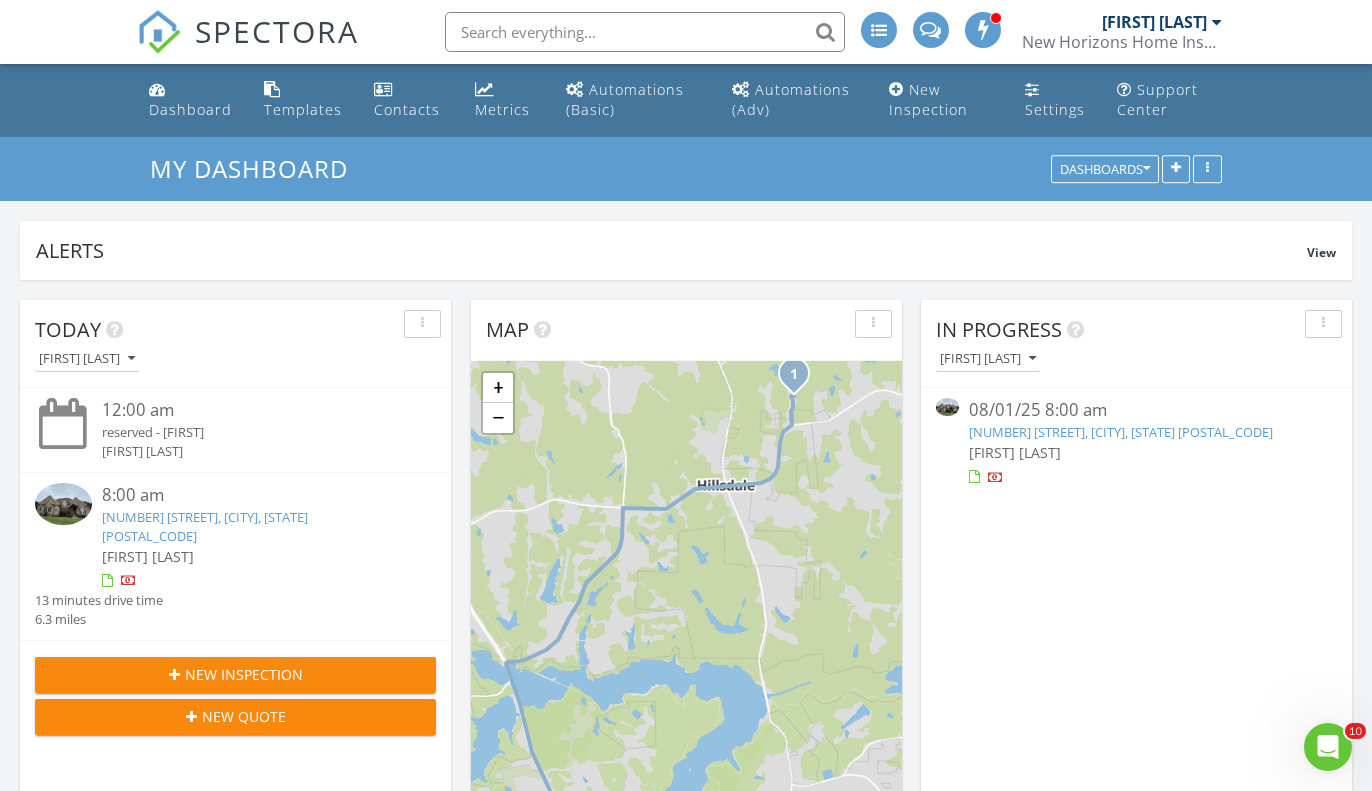 click on "[NAME] [NAME]" at bounding box center [1136, 452] 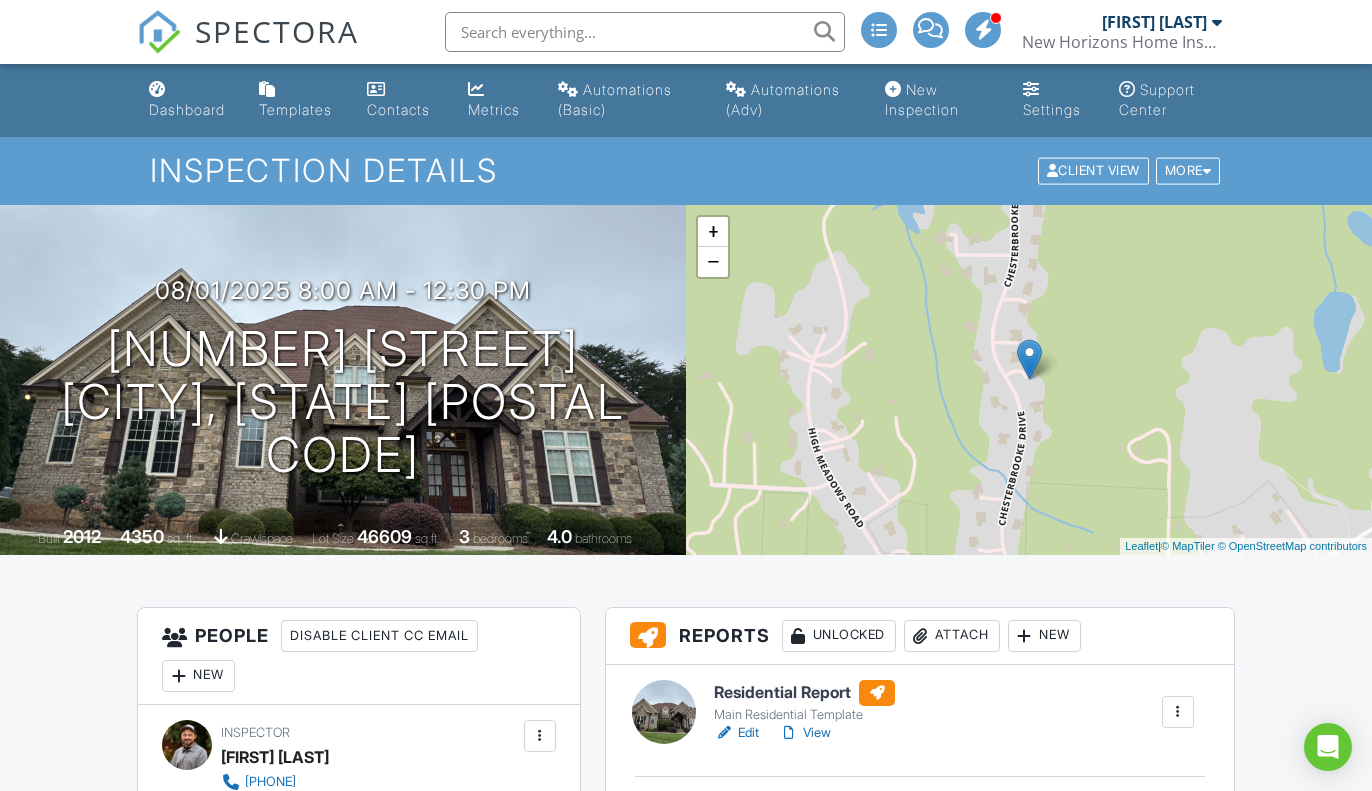 scroll, scrollTop: 0, scrollLeft: 0, axis: both 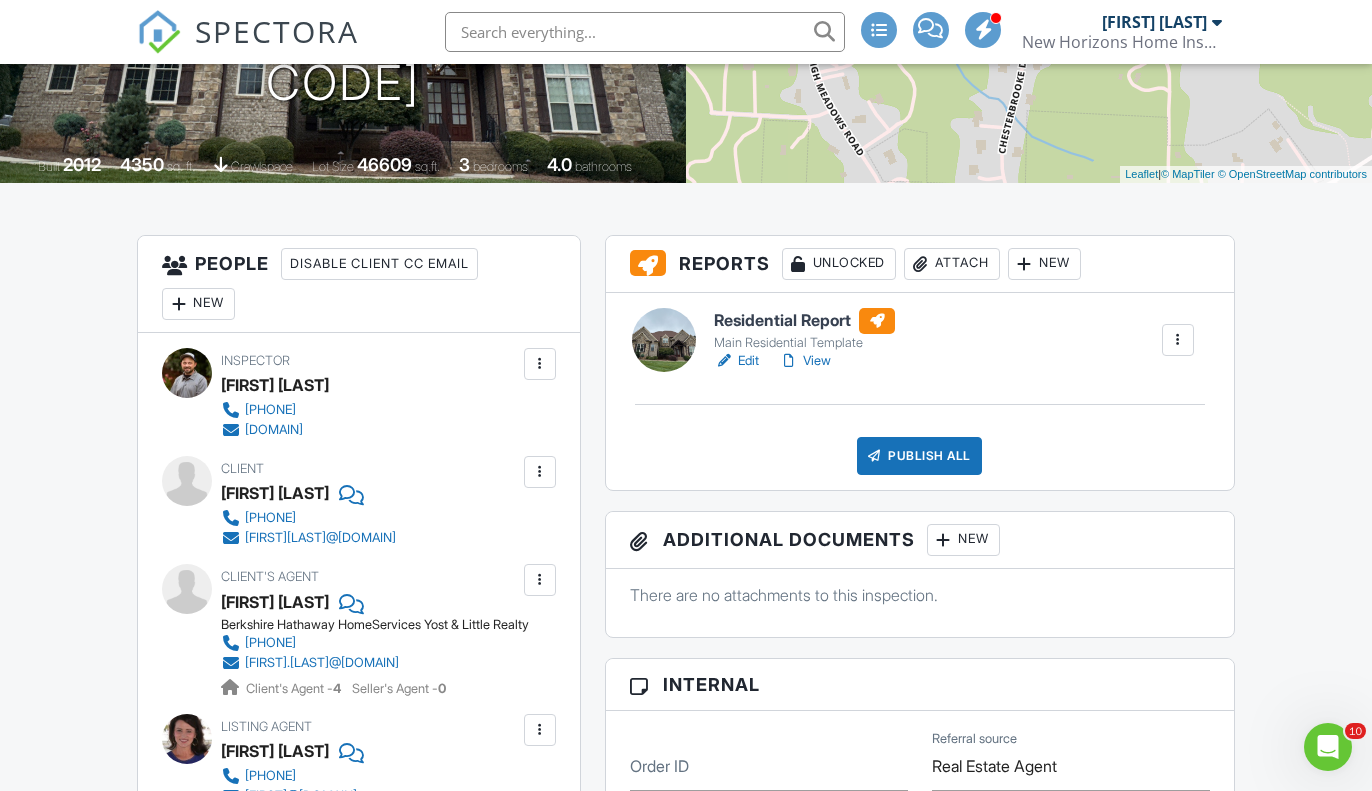 click on "View" at bounding box center (805, 361) 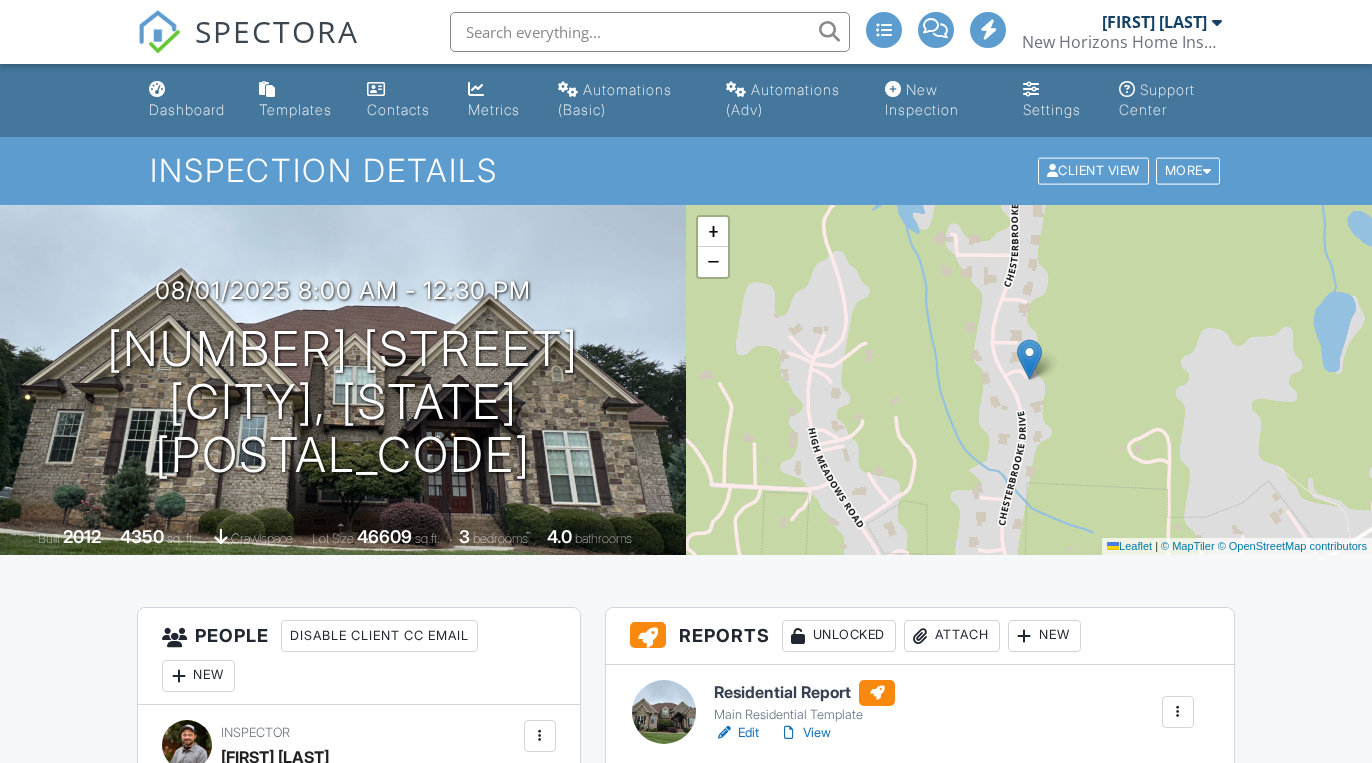 scroll, scrollTop: 0, scrollLeft: 0, axis: both 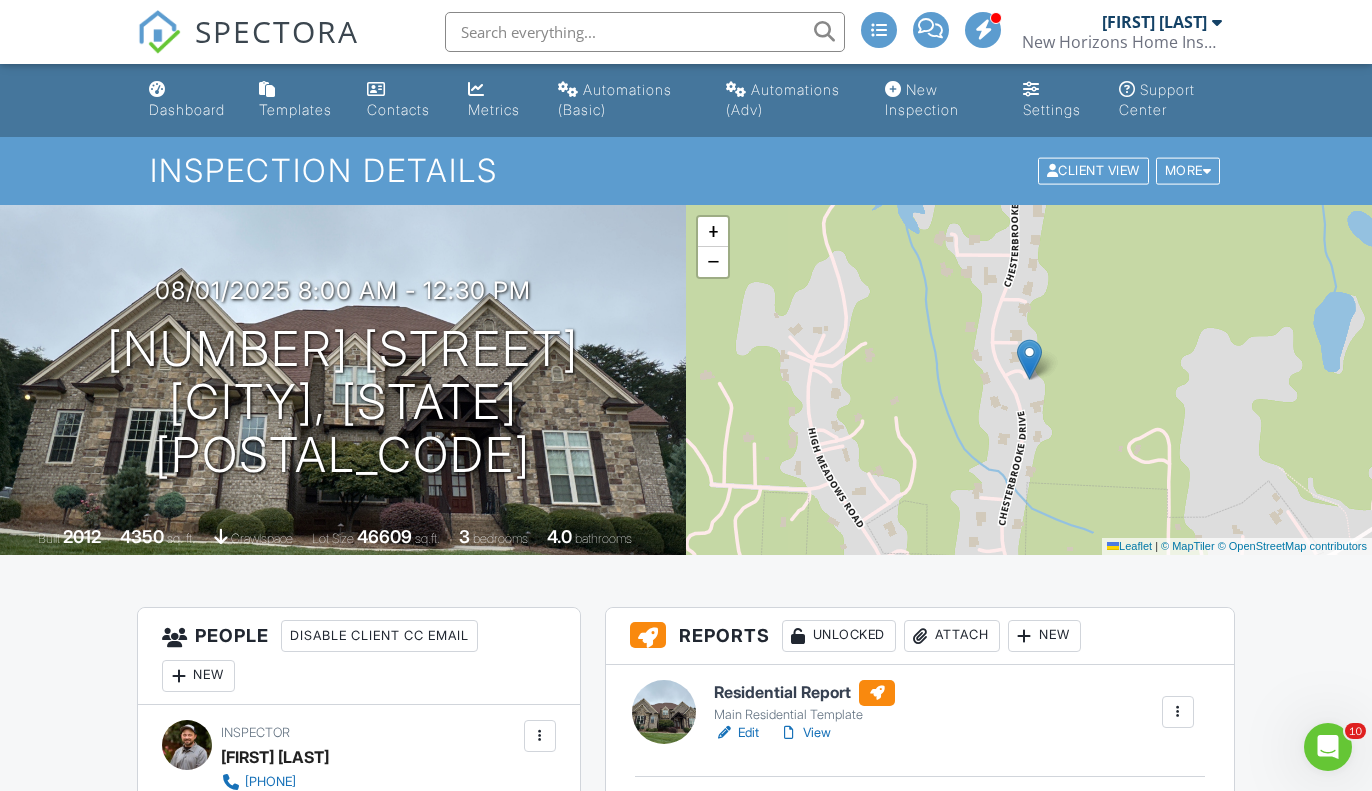 click on "View" at bounding box center [805, 733] 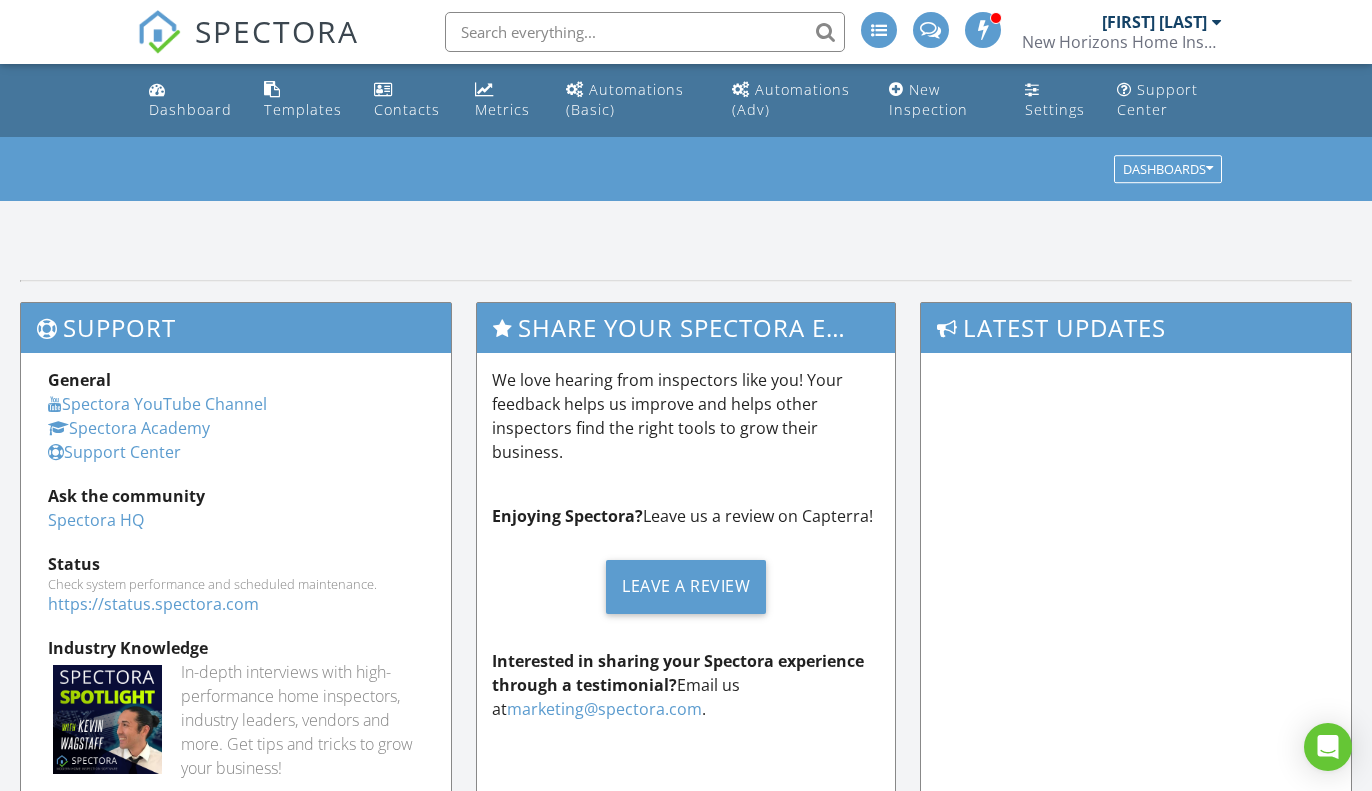 scroll, scrollTop: 0, scrollLeft: 0, axis: both 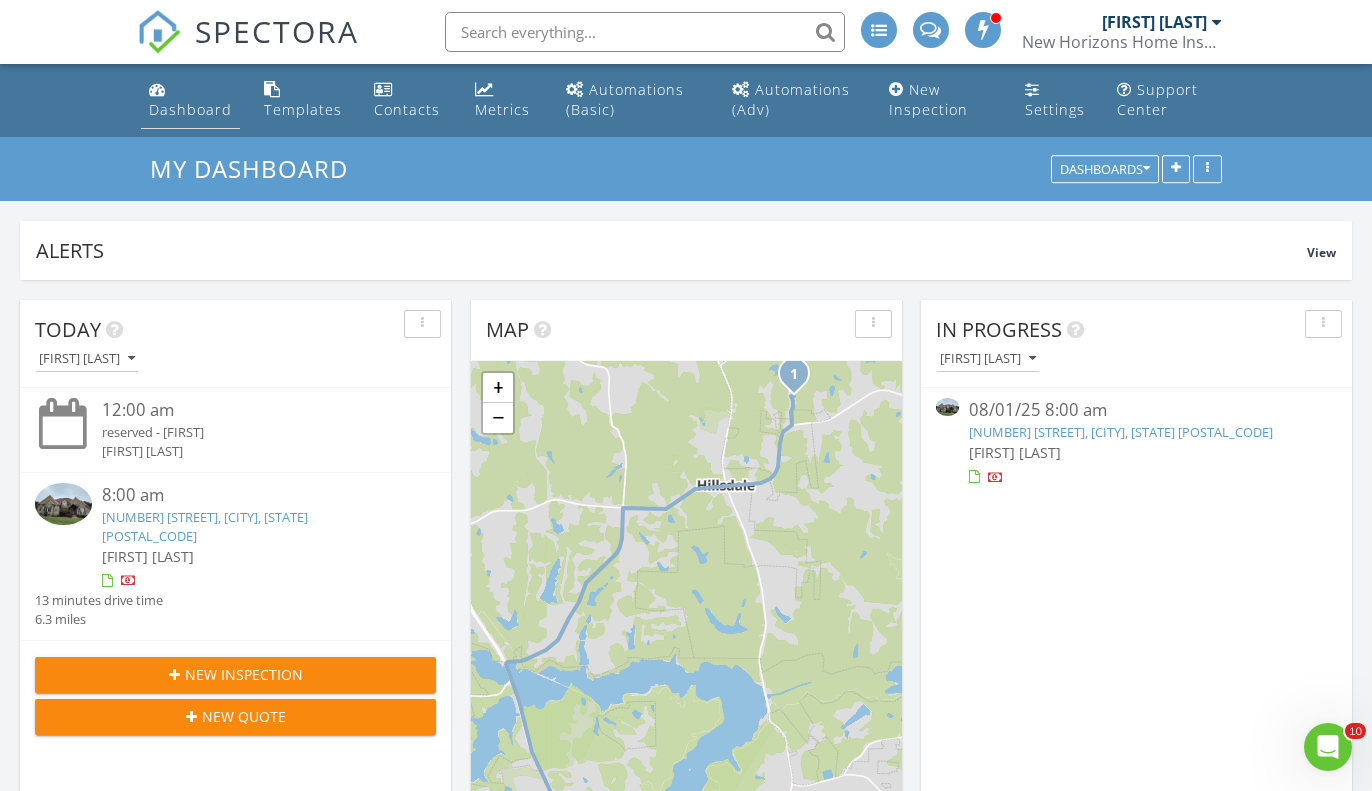 click on "Dashboard" at bounding box center [190, 100] 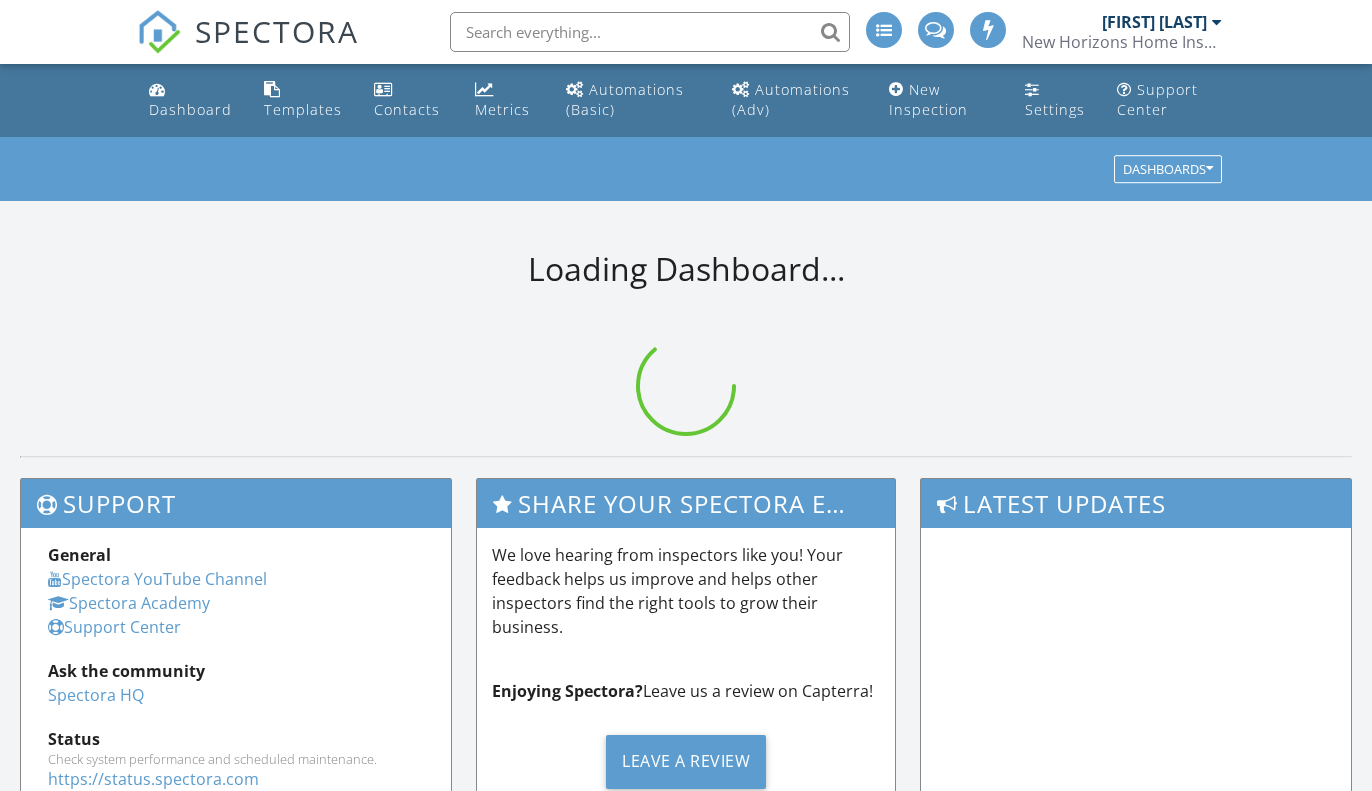 scroll, scrollTop: 0, scrollLeft: 0, axis: both 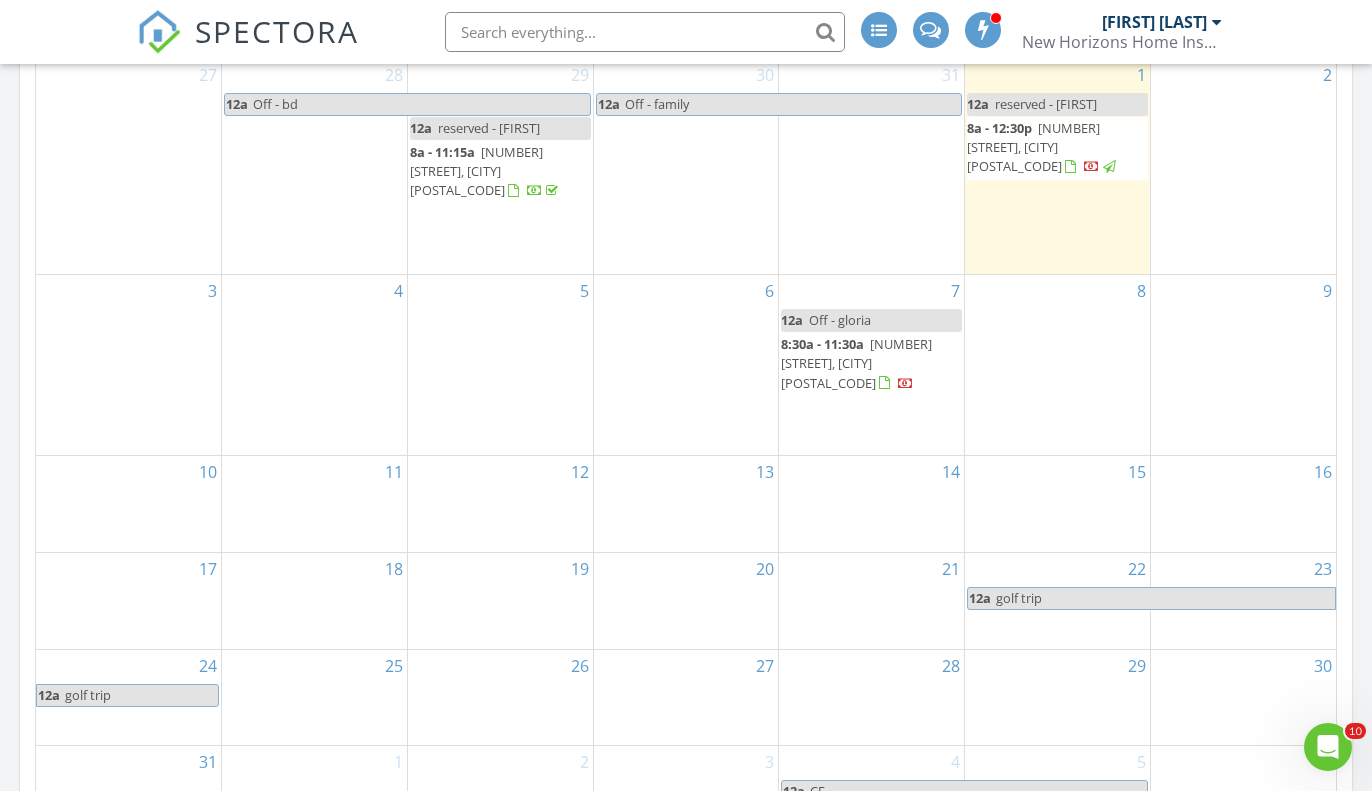 click on "[NUMBER] [STREET], [CITY] [POSTAL_CODE]" at bounding box center [1033, 147] 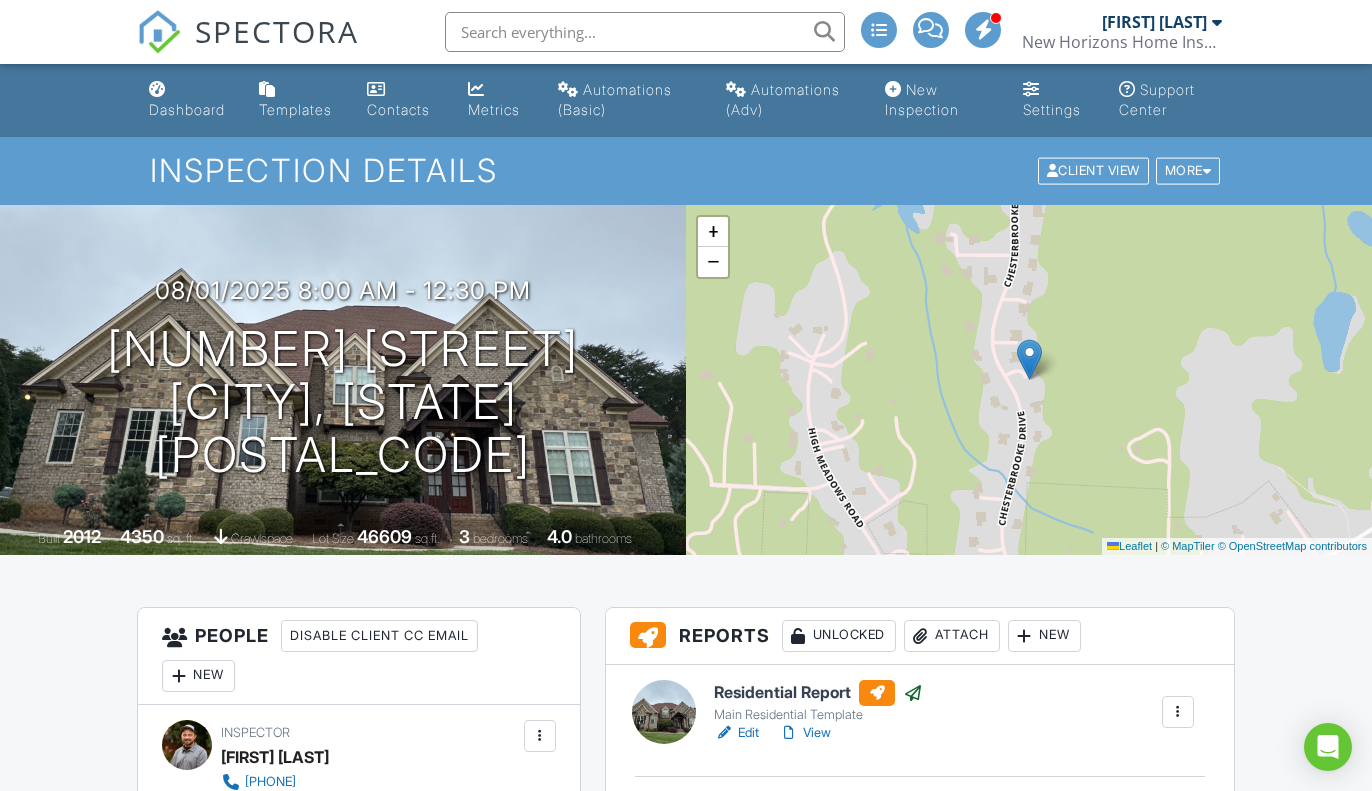 scroll, scrollTop: 0, scrollLeft: 0, axis: both 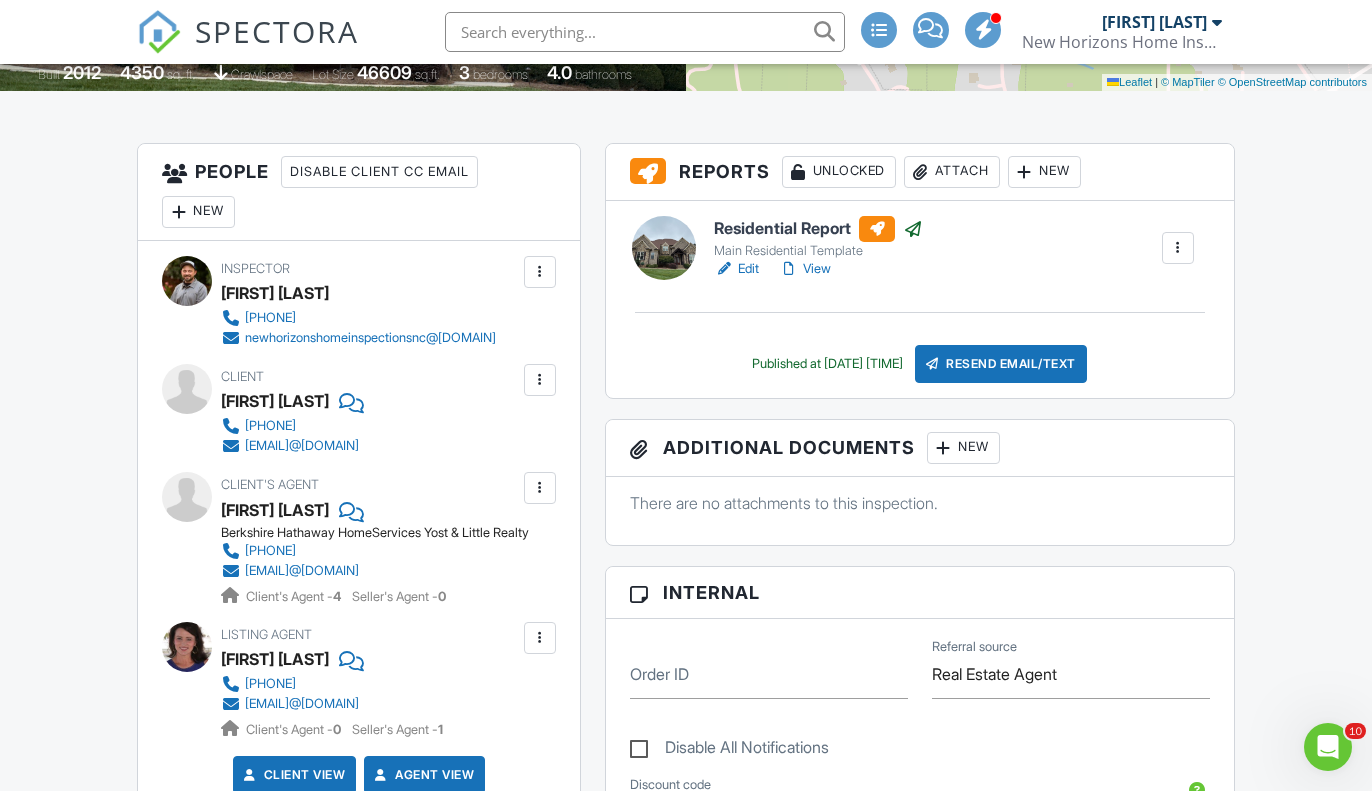 click on "View" at bounding box center (805, 269) 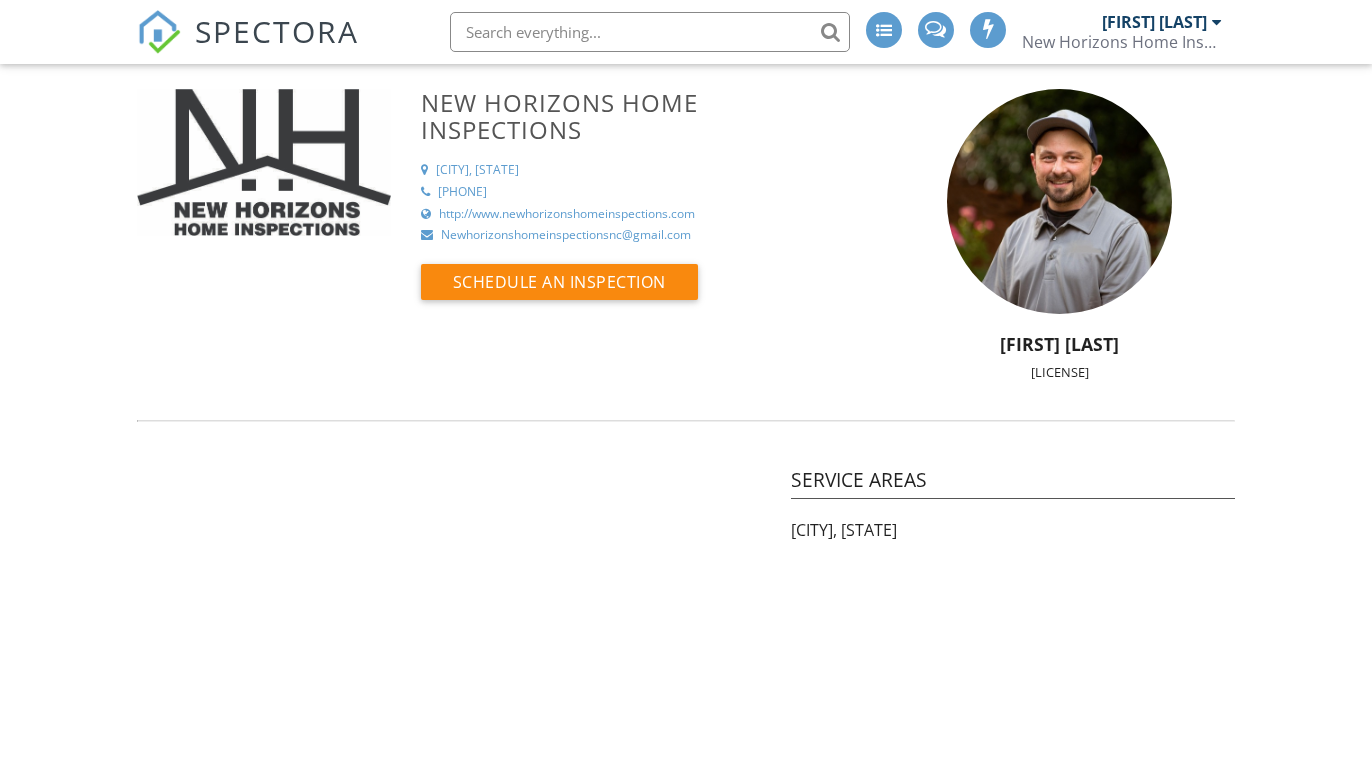 scroll, scrollTop: 0, scrollLeft: 0, axis: both 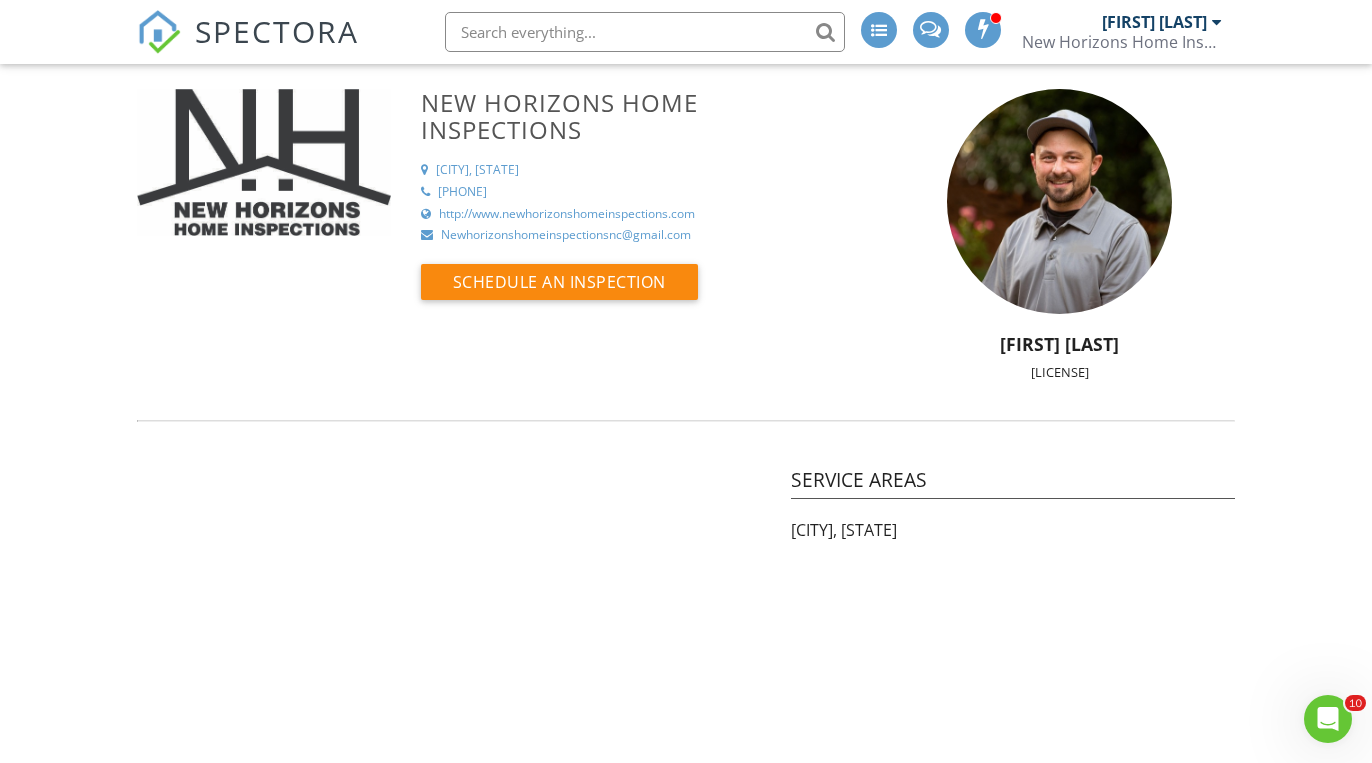 click on "SPECTORA" at bounding box center [277, 31] 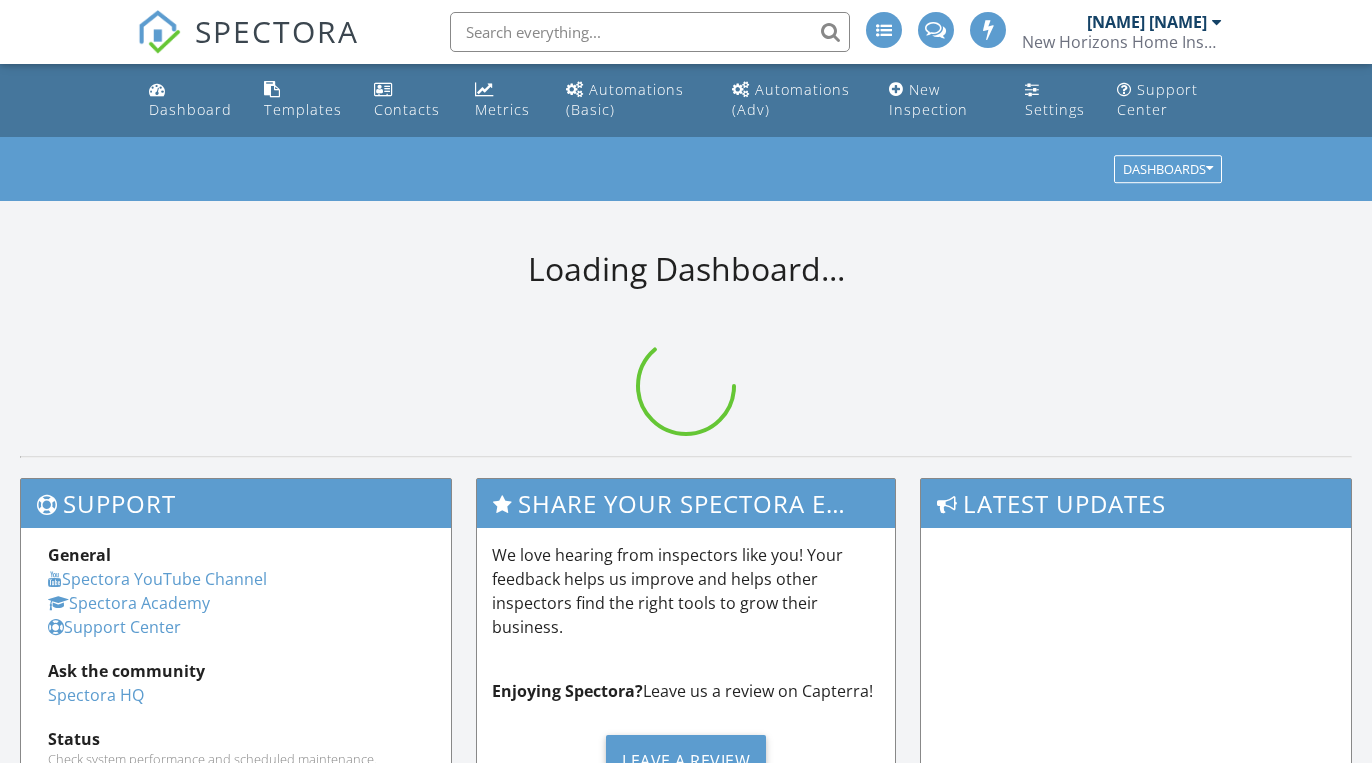 scroll, scrollTop: 0, scrollLeft: 0, axis: both 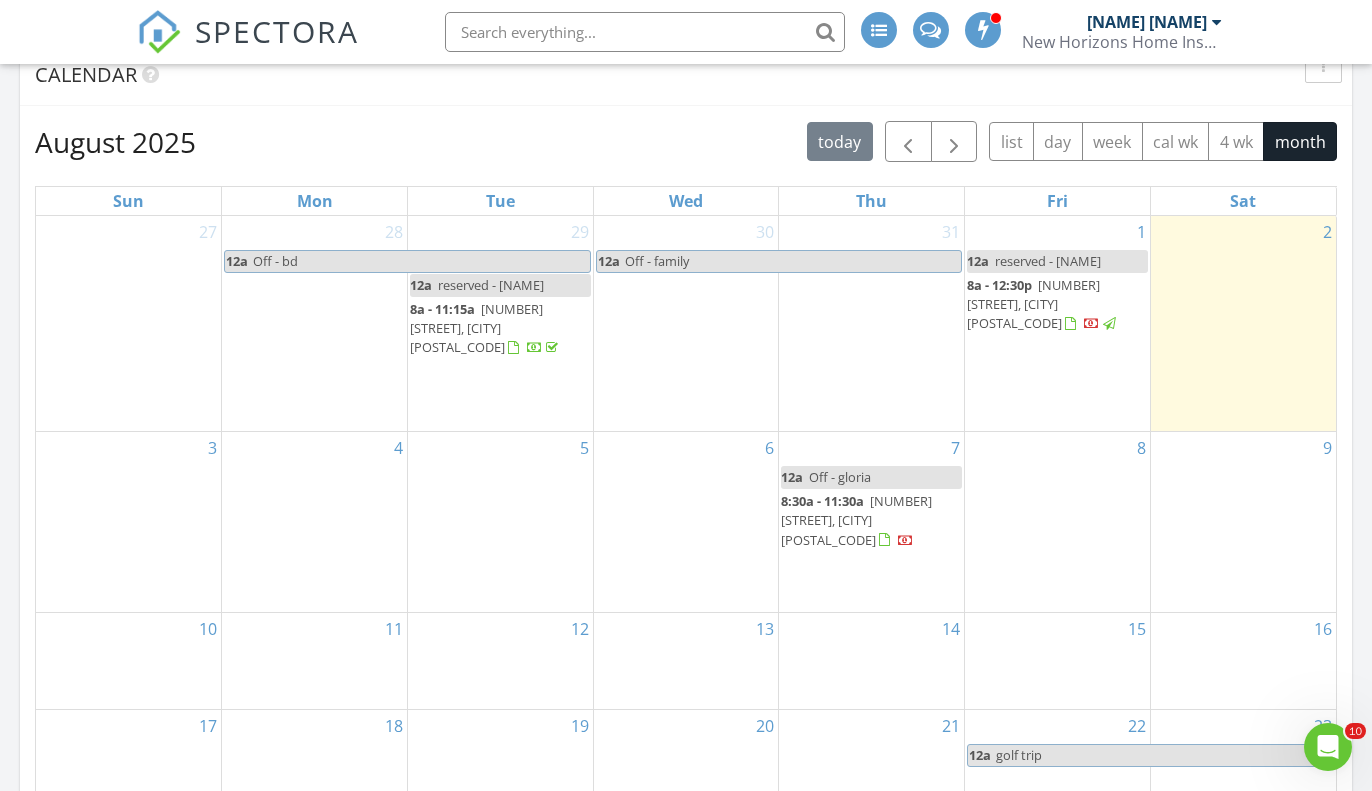 click on "[NUMBER] [STREET], [CITY] [POSTAL_CODE]" at bounding box center (1033, 304) 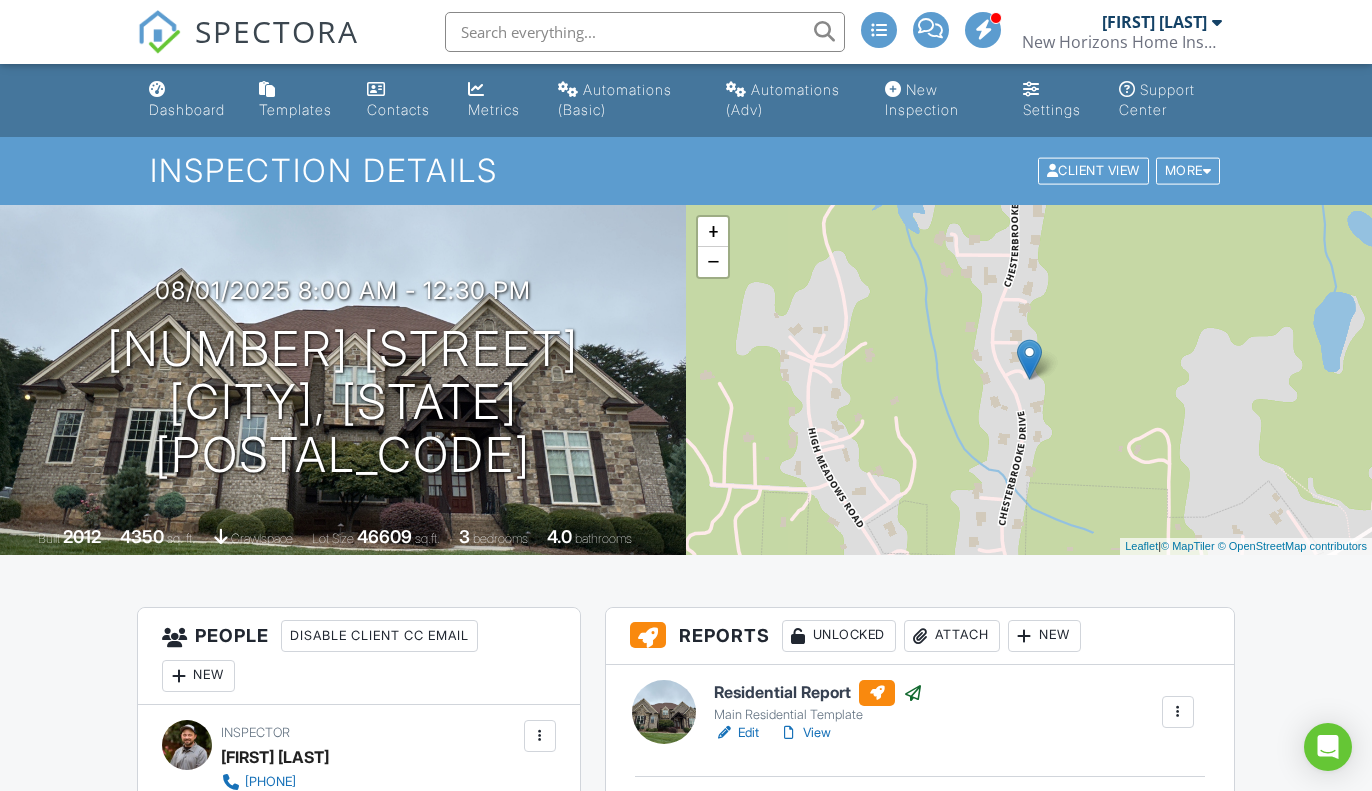 scroll, scrollTop: 0, scrollLeft: 0, axis: both 